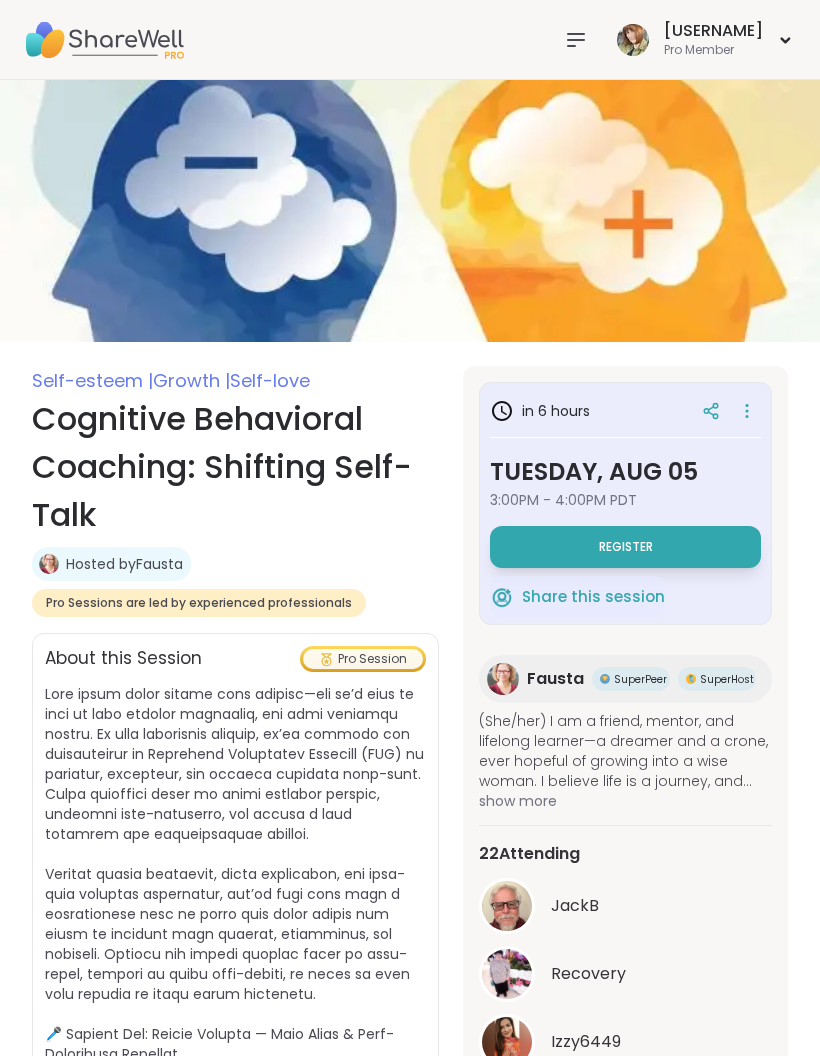 scroll, scrollTop: 0, scrollLeft: 0, axis: both 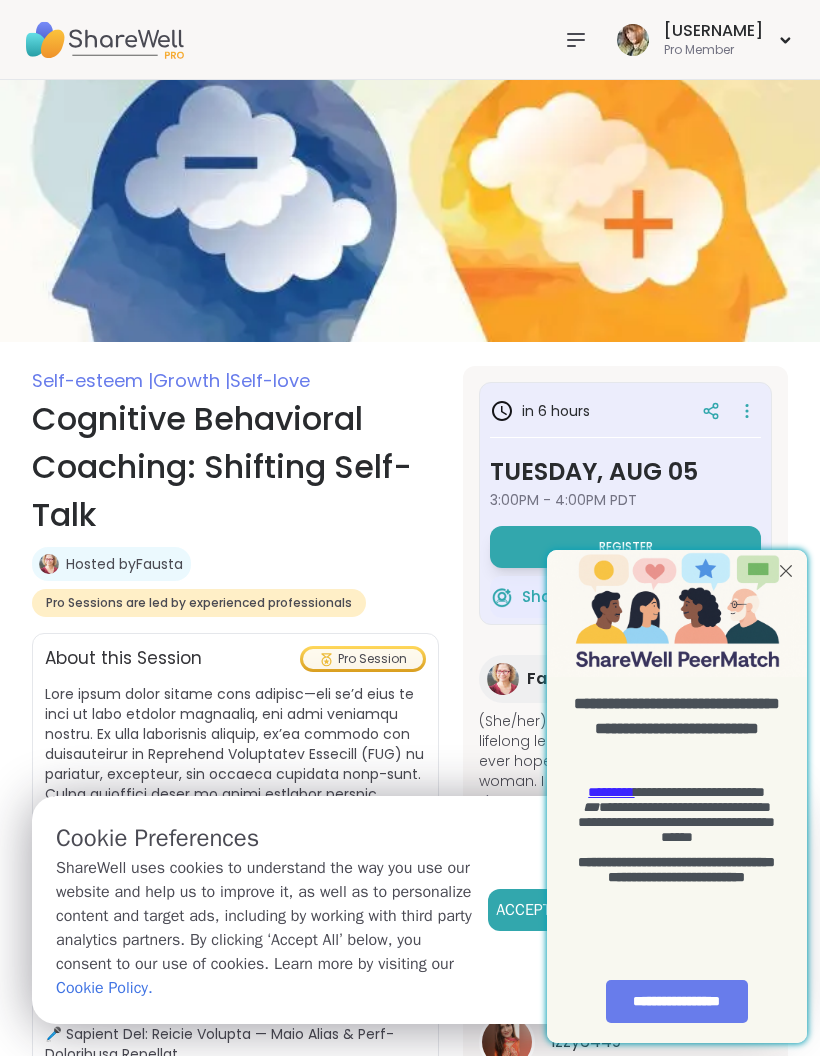click at bounding box center (786, 571) 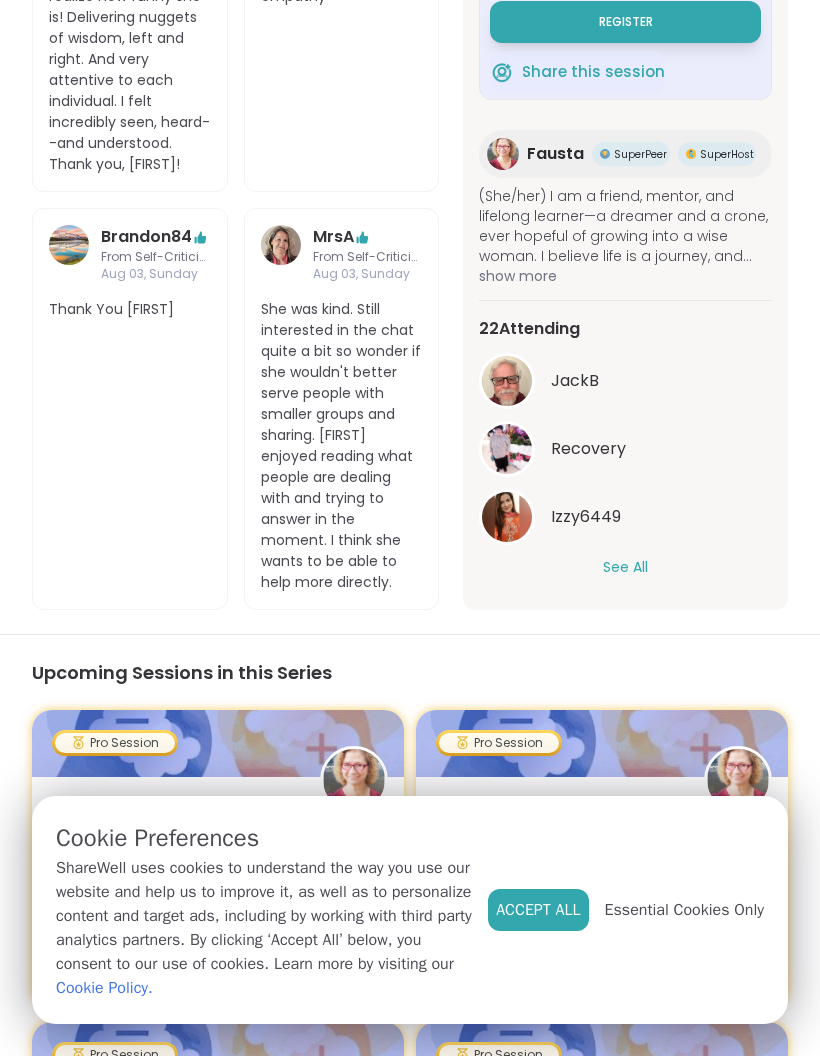 scroll, scrollTop: 2047, scrollLeft: 0, axis: vertical 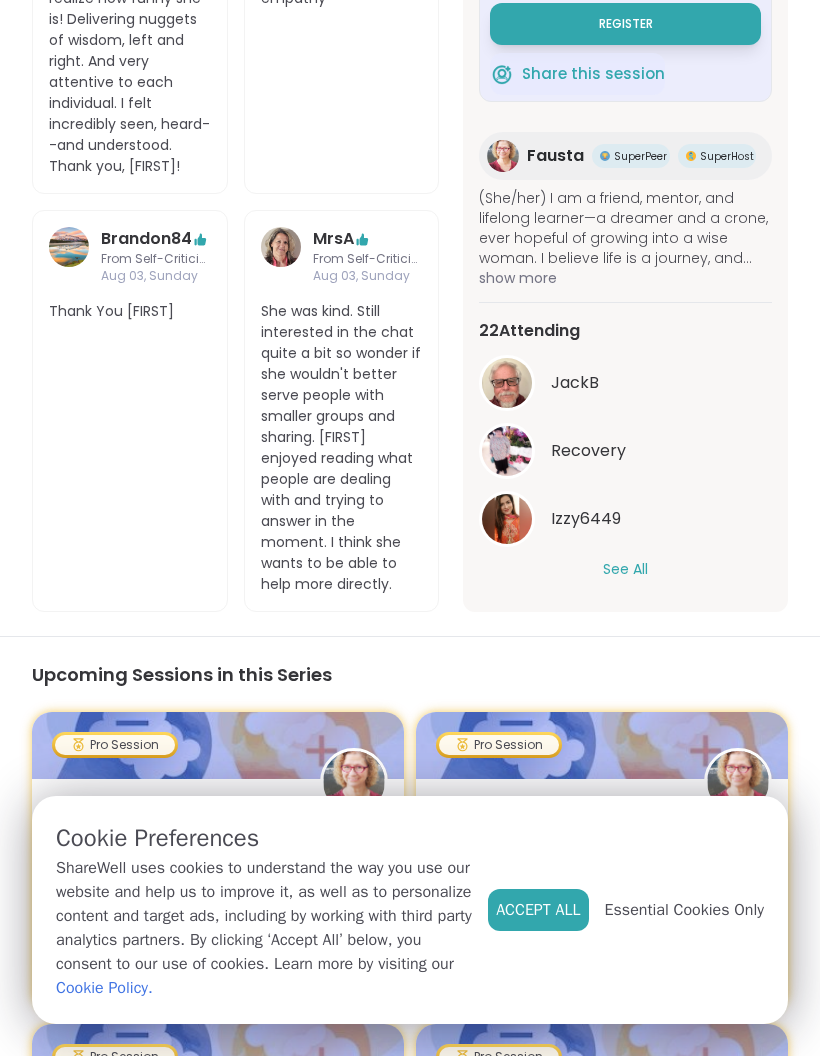 click on "See All" at bounding box center (625, 569) 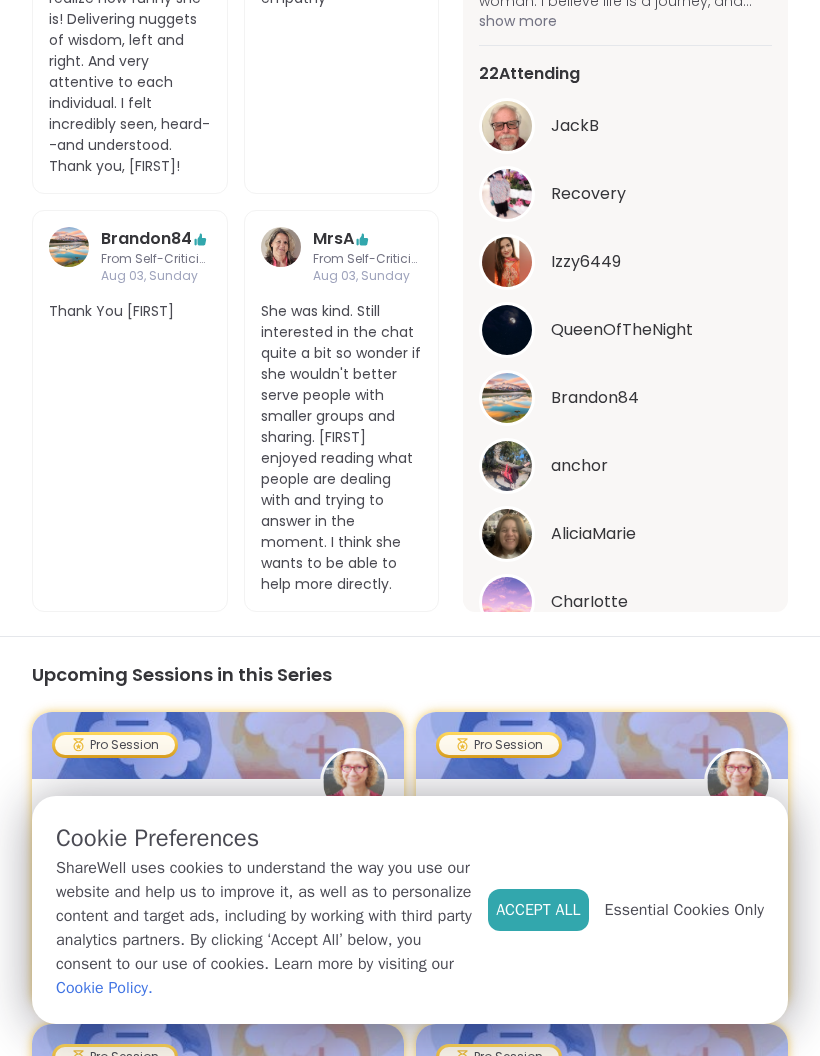 scroll, scrollTop: 0, scrollLeft: 0, axis: both 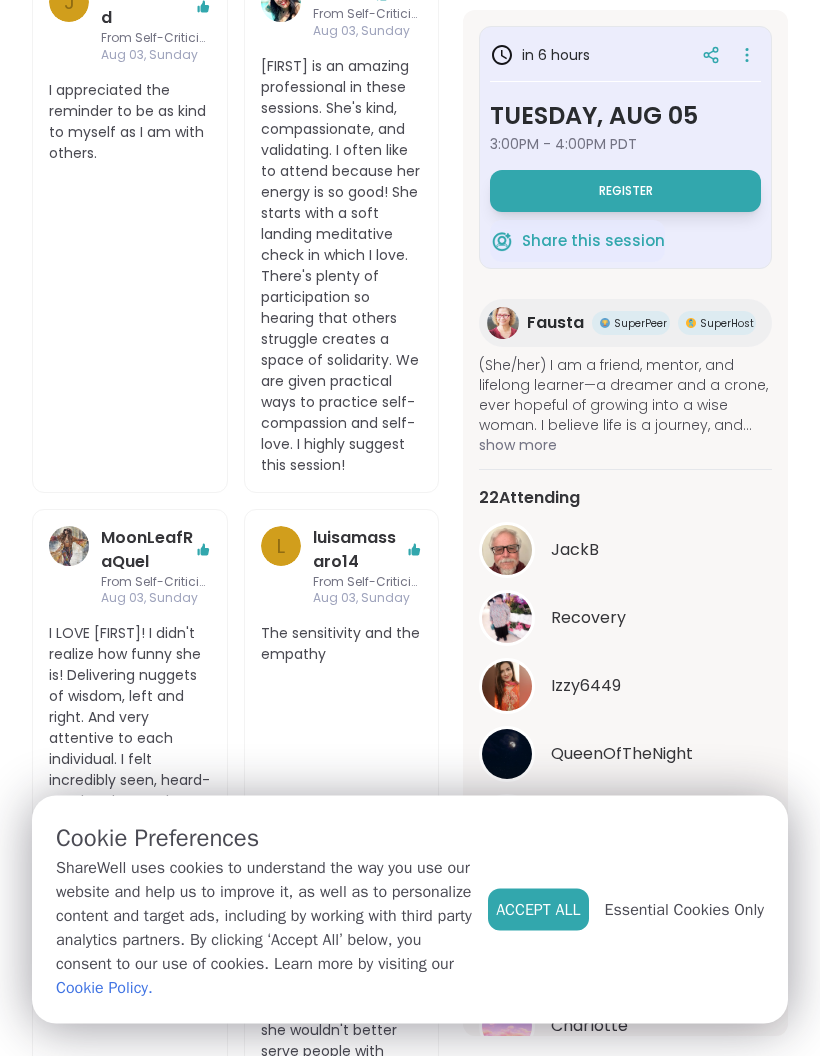 click on "Register" at bounding box center [626, 191] 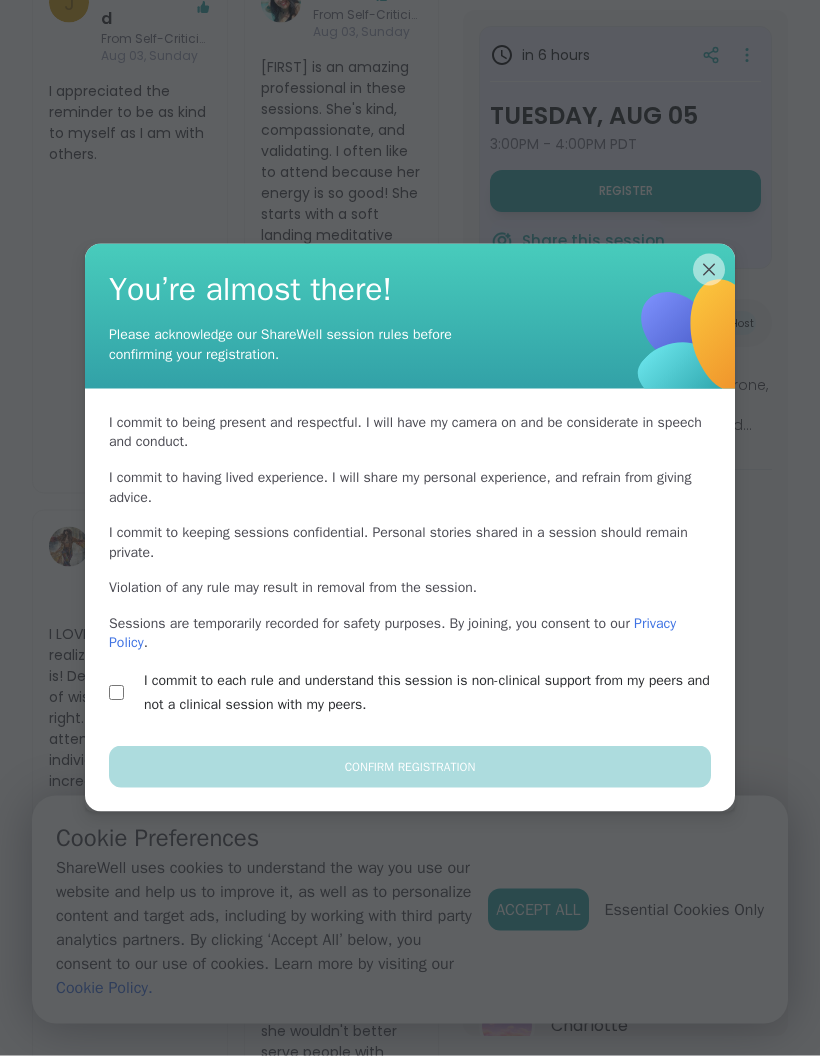 scroll, scrollTop: 1391, scrollLeft: 0, axis: vertical 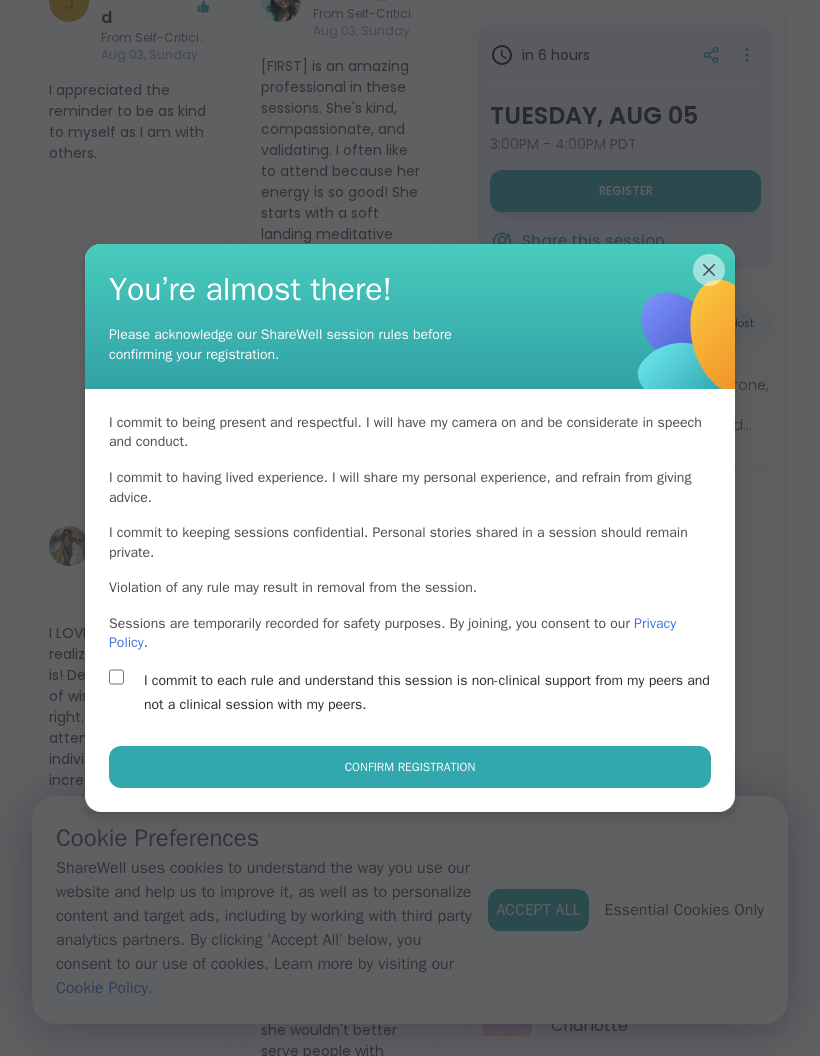 click on "Confirm Registration" at bounding box center [410, 767] 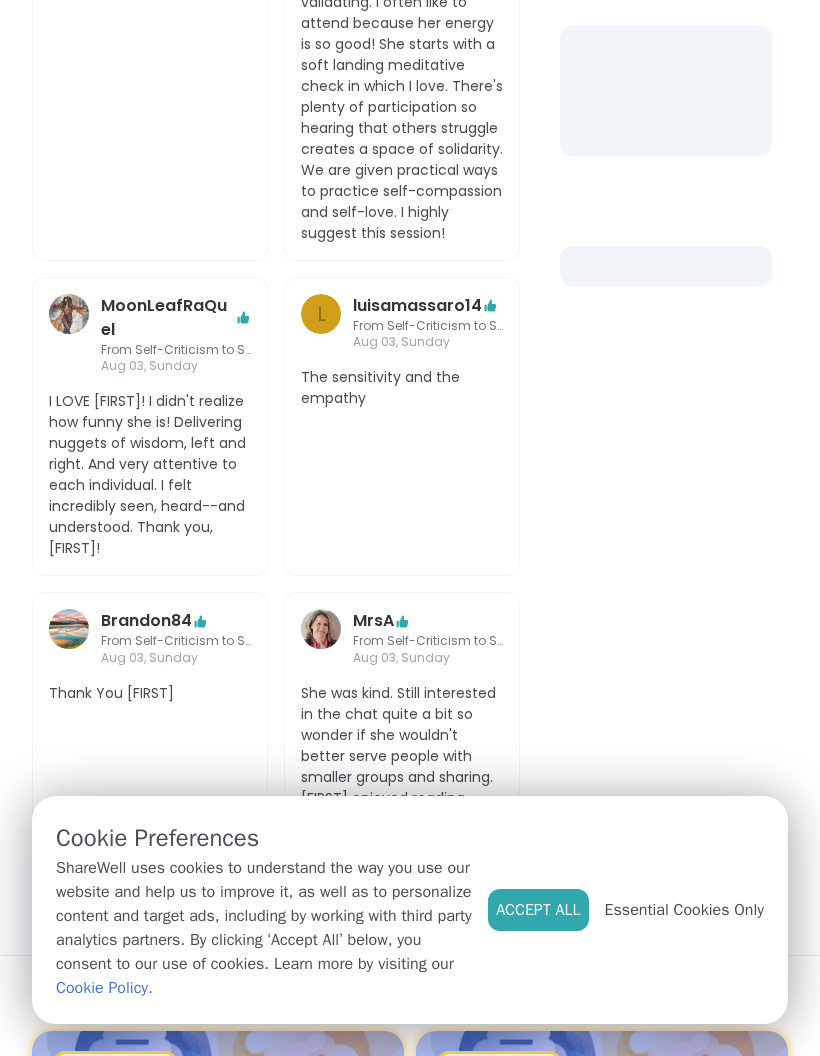 select on "**" 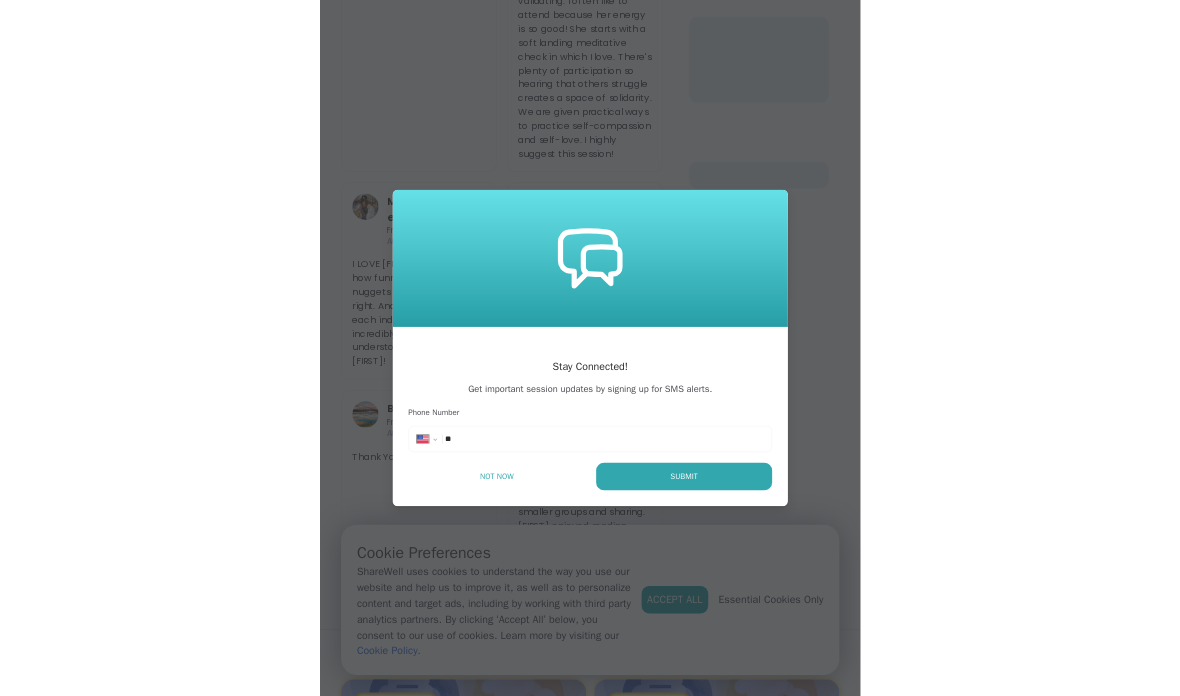 scroll, scrollTop: 781, scrollLeft: 0, axis: vertical 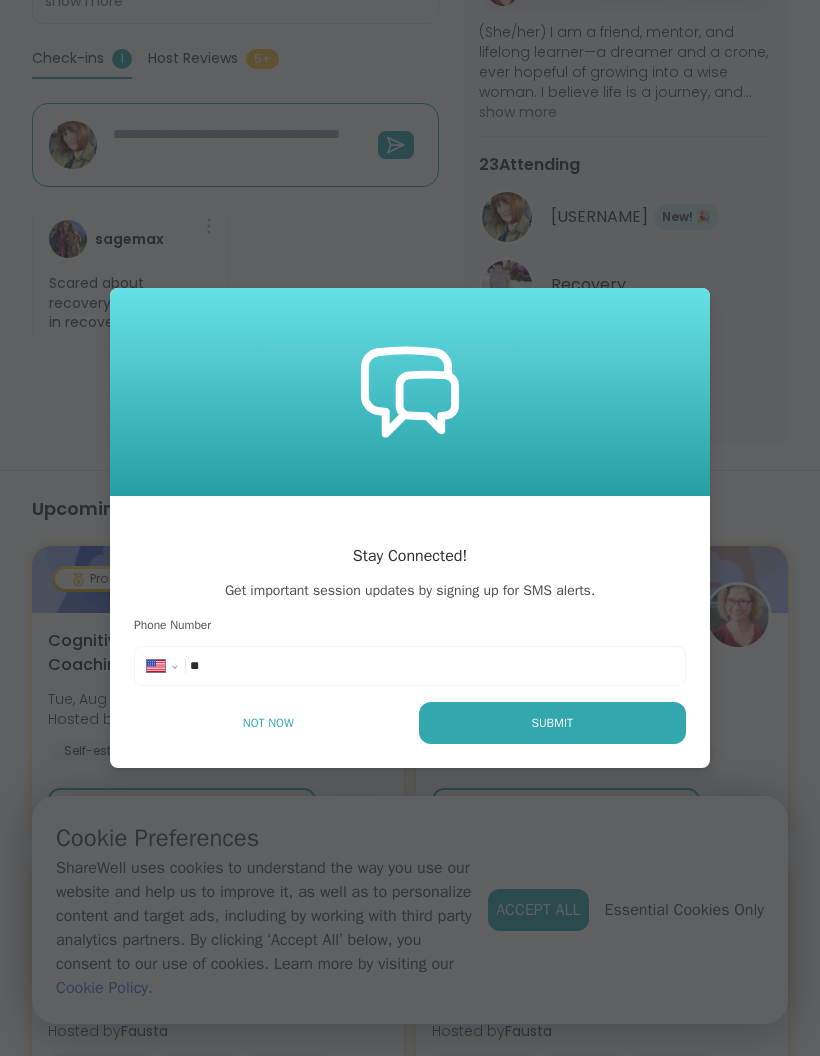 click on "Not Now" at bounding box center [268, 723] 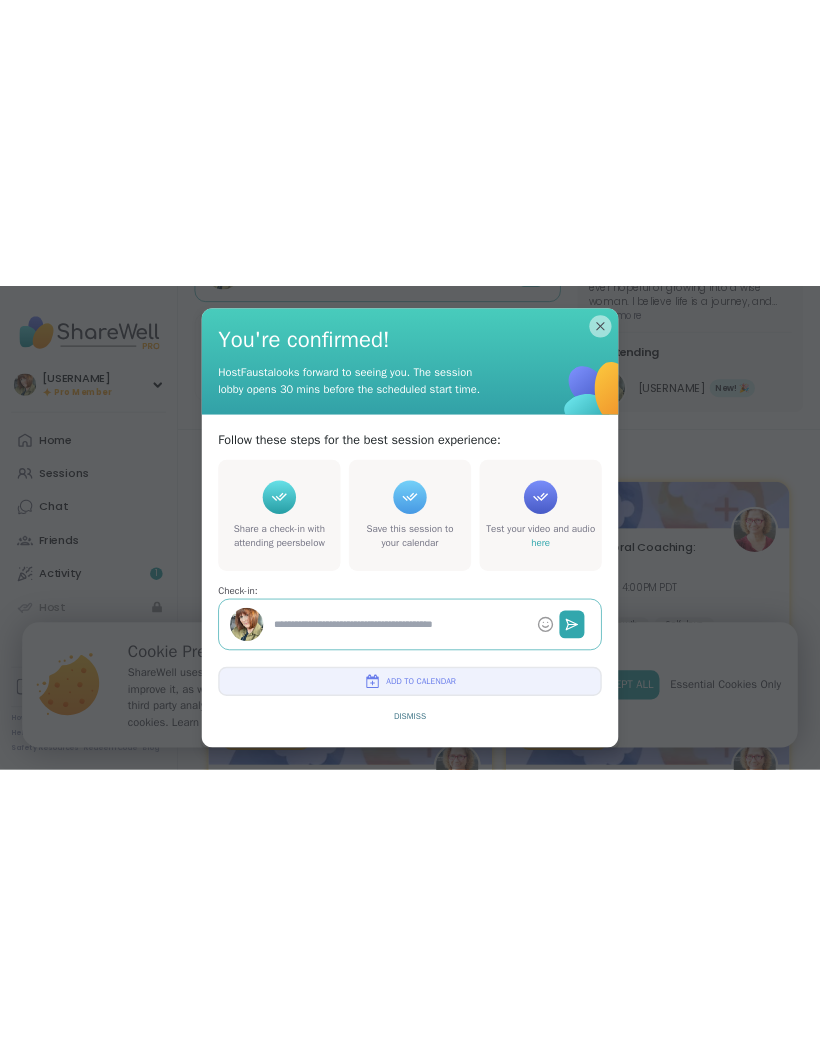 scroll, scrollTop: 724, scrollLeft: 0, axis: vertical 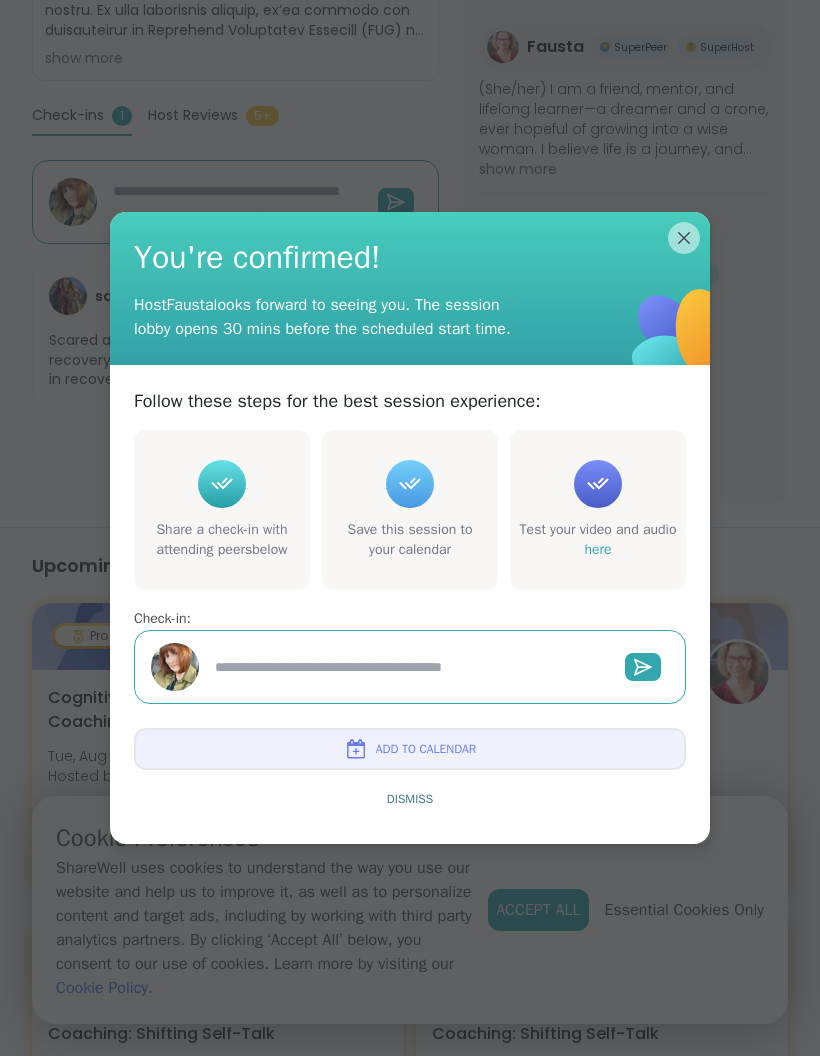 click at bounding box center (408, 667) 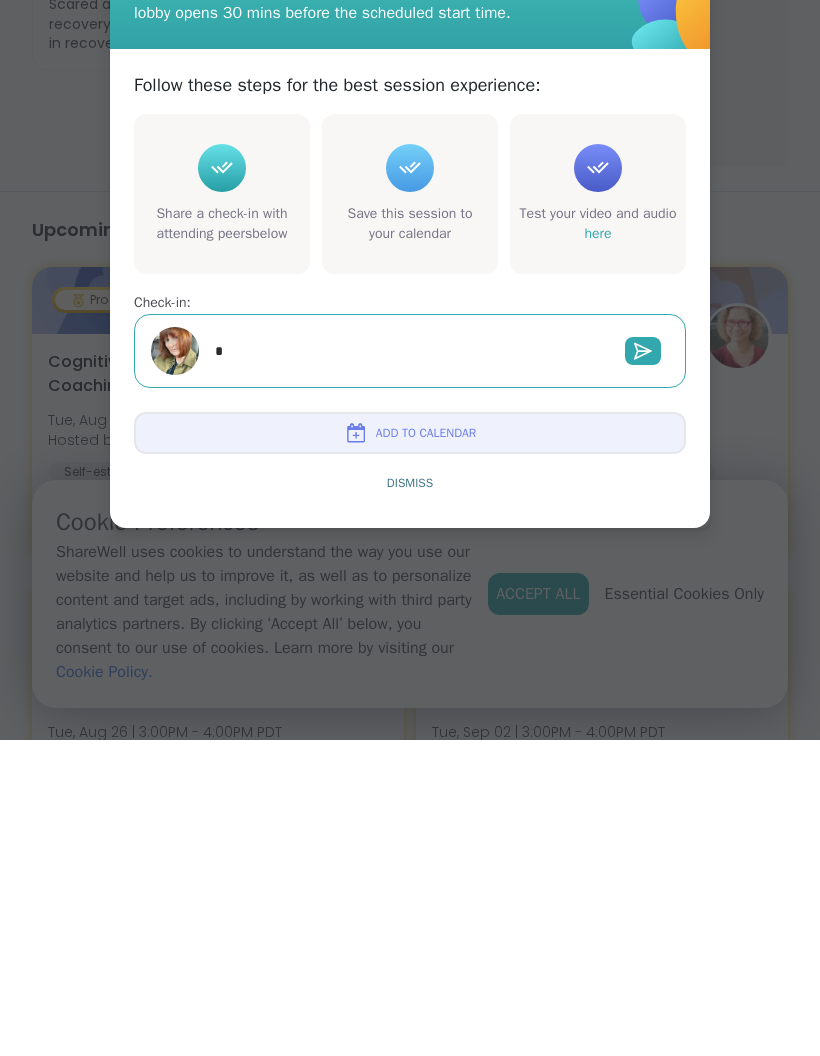 type on "*" 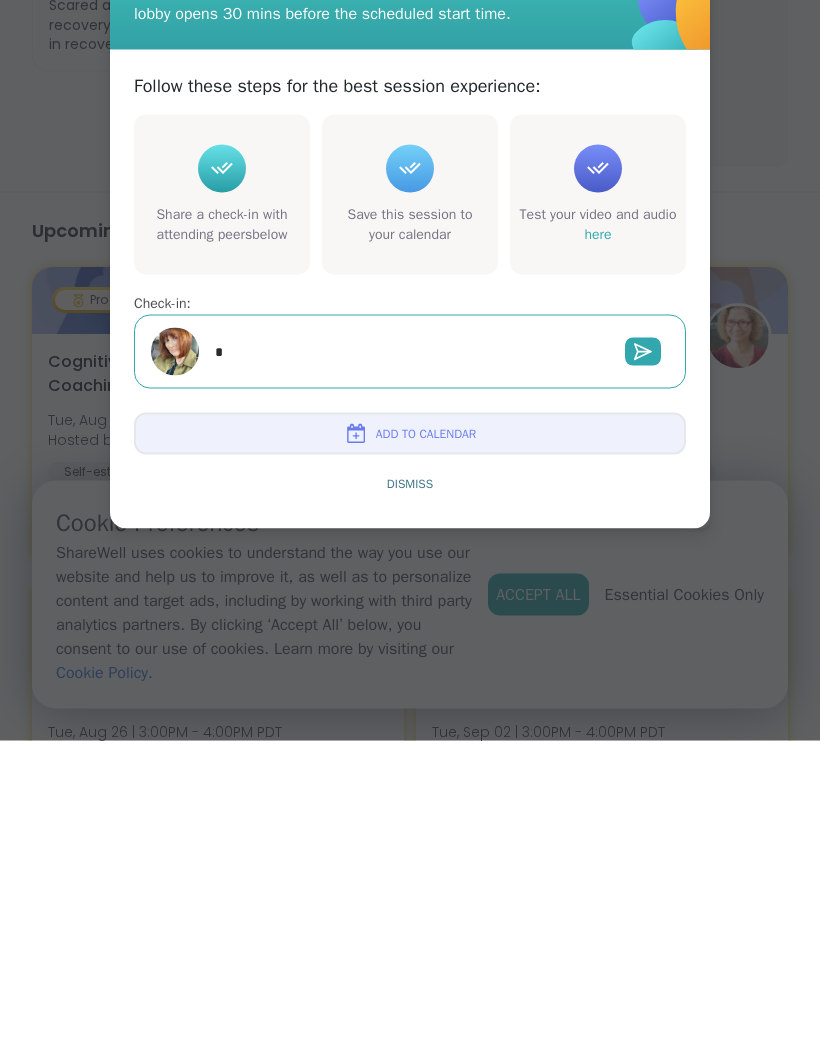 type on "*" 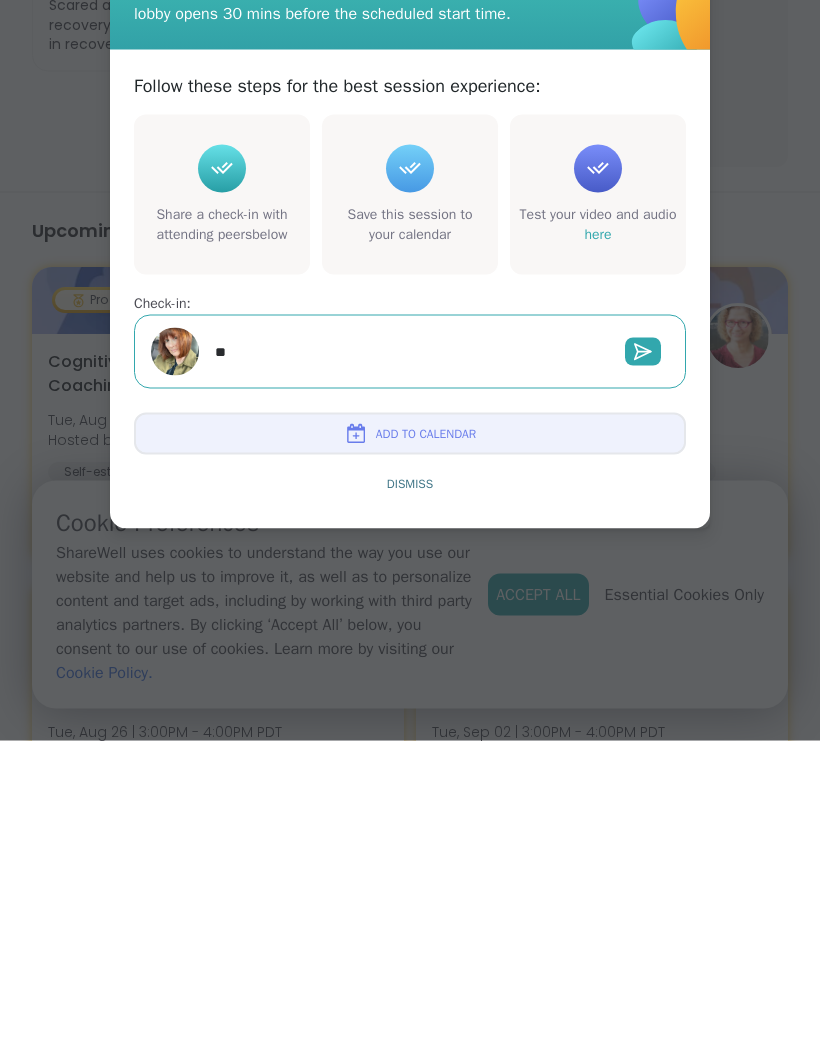 type on "*" 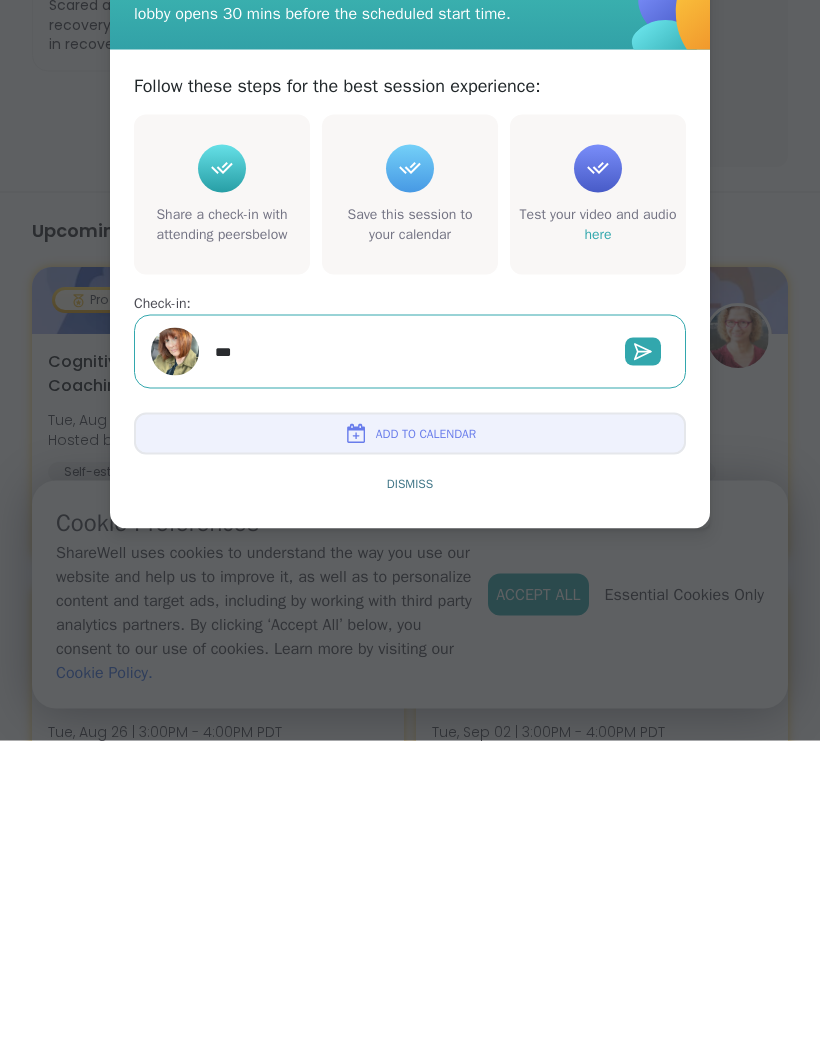 type on "*" 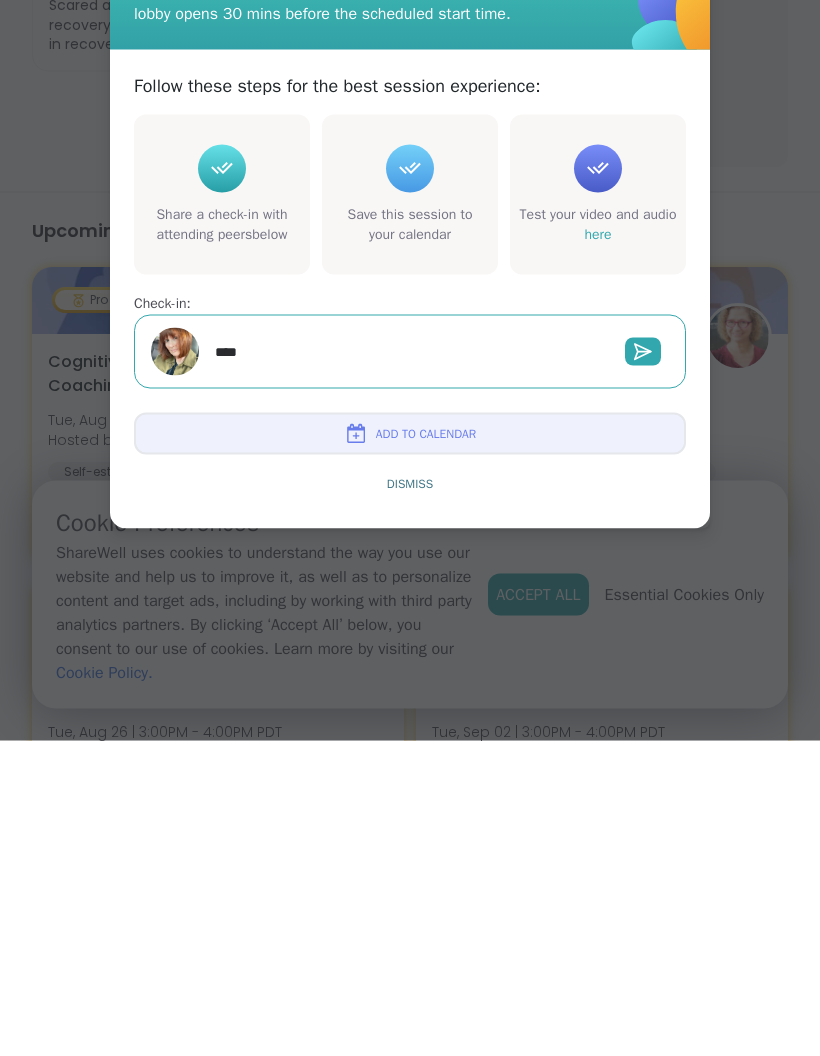 type on "*" 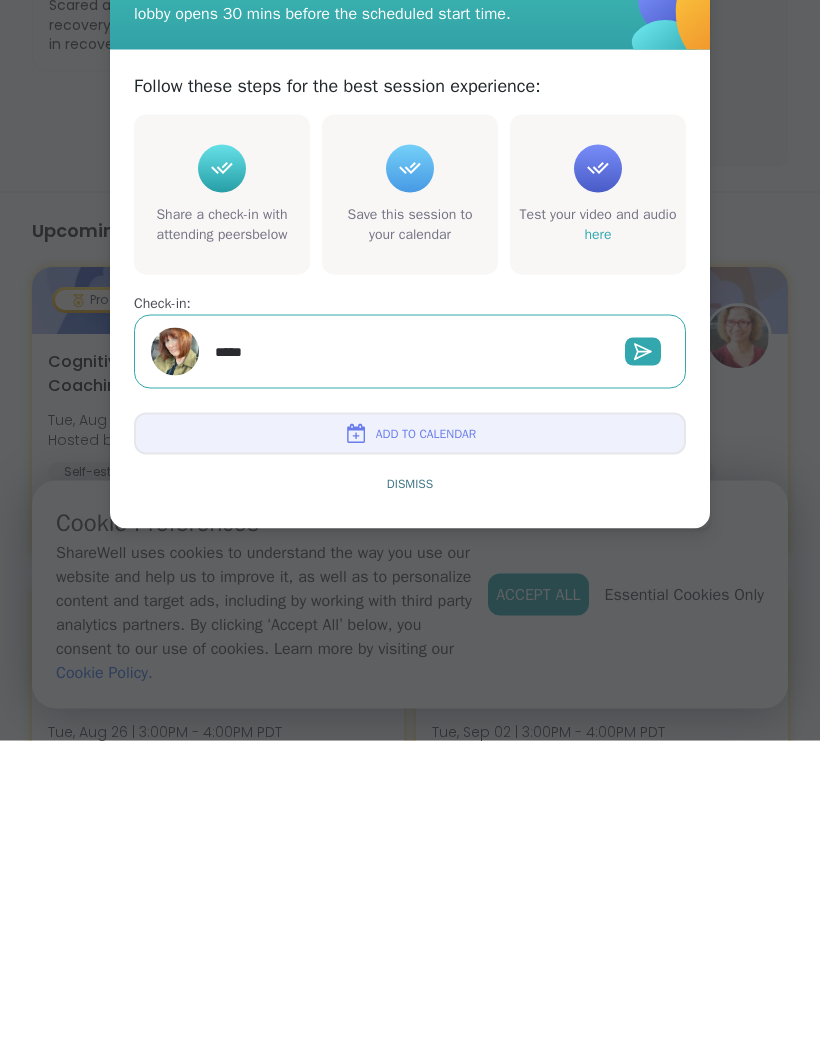 type on "*" 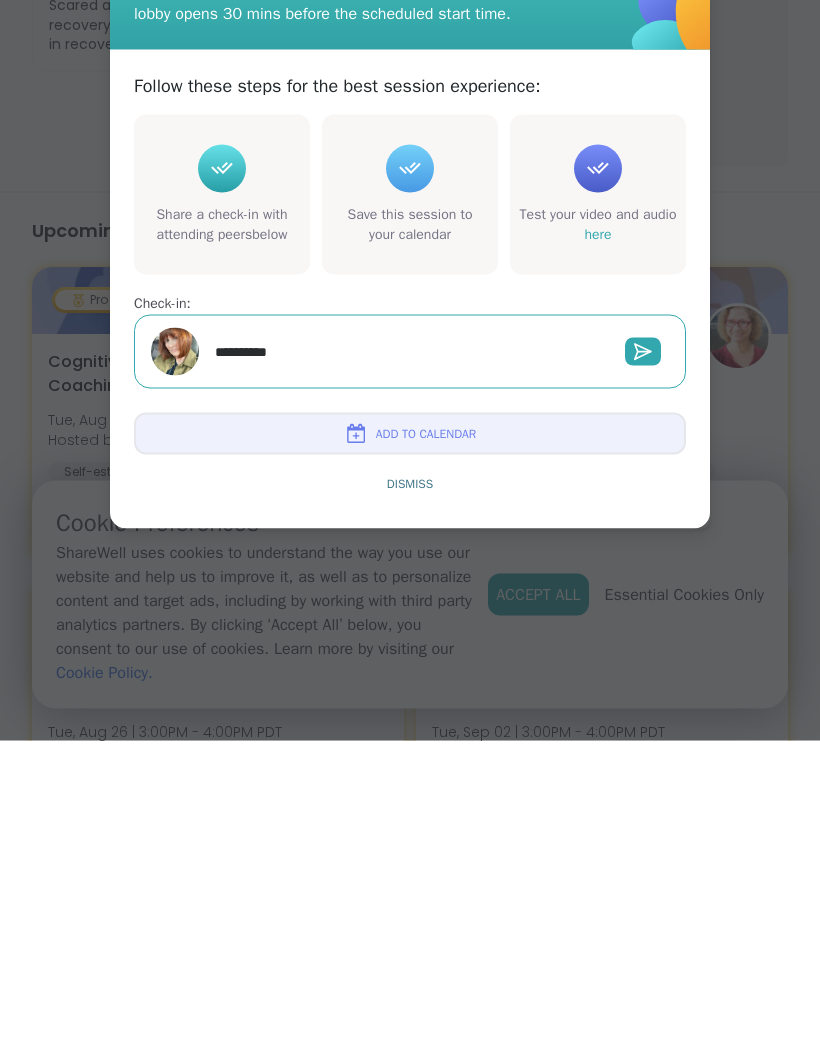 type on "*" 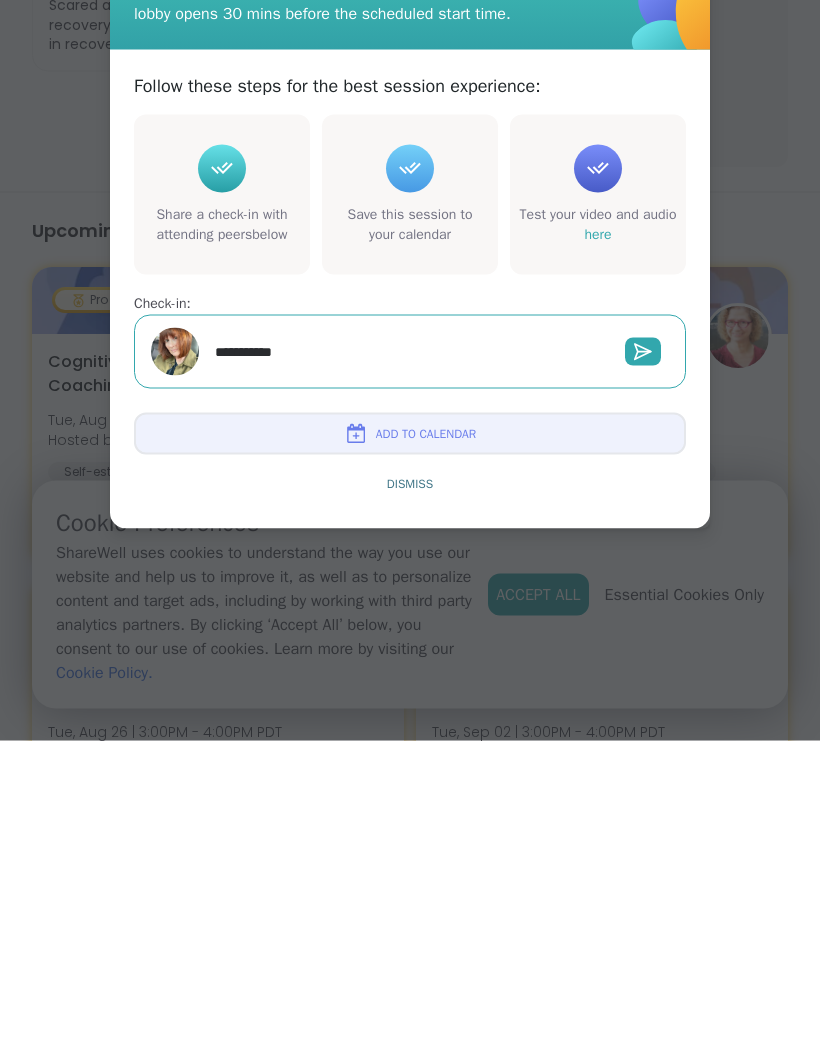 type on "*" 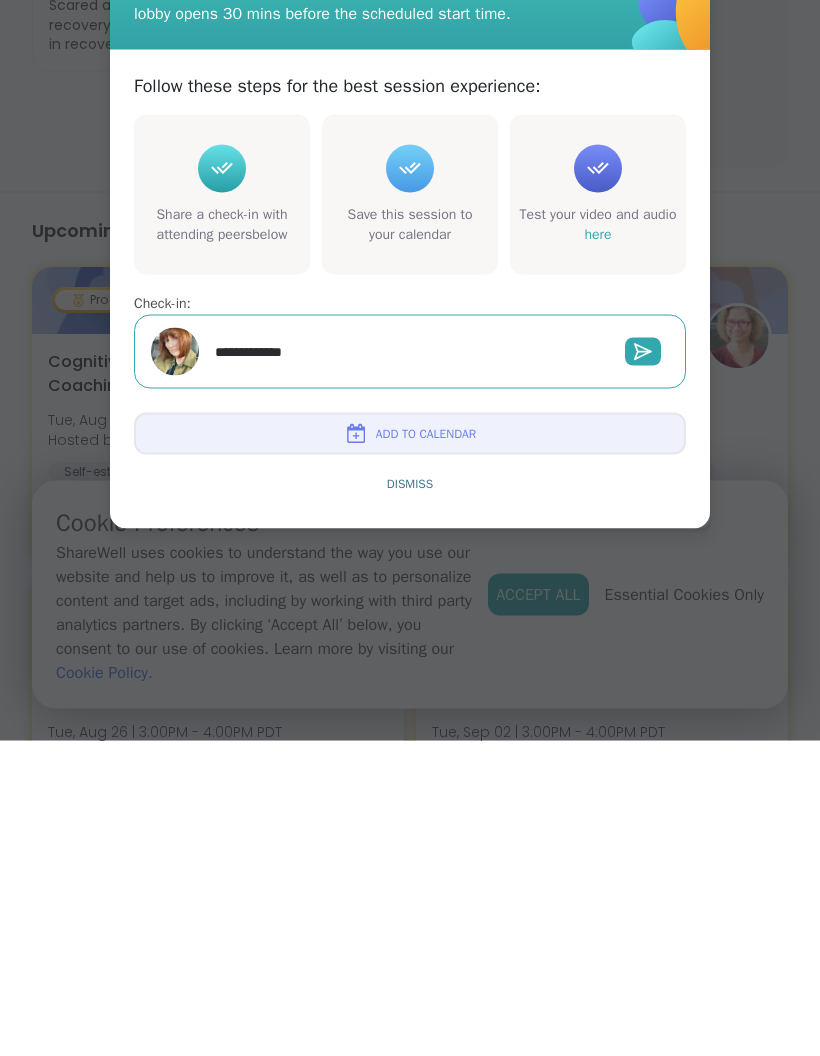 type on "*" 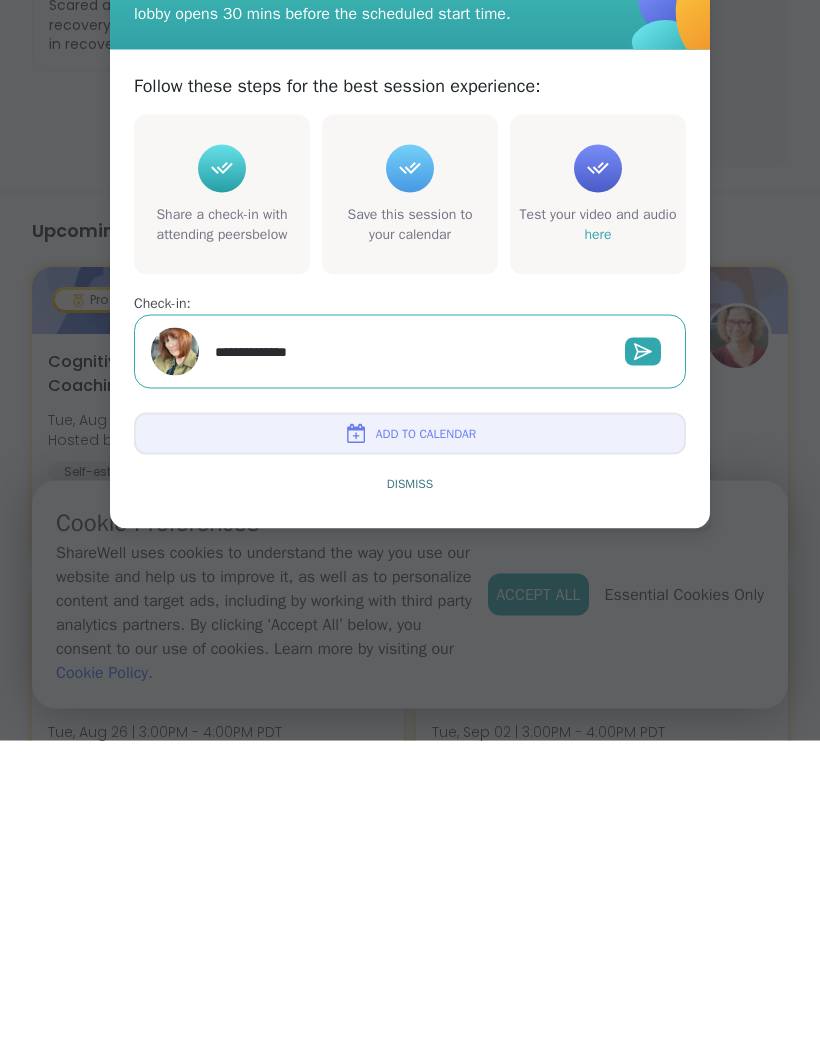 type on "**********" 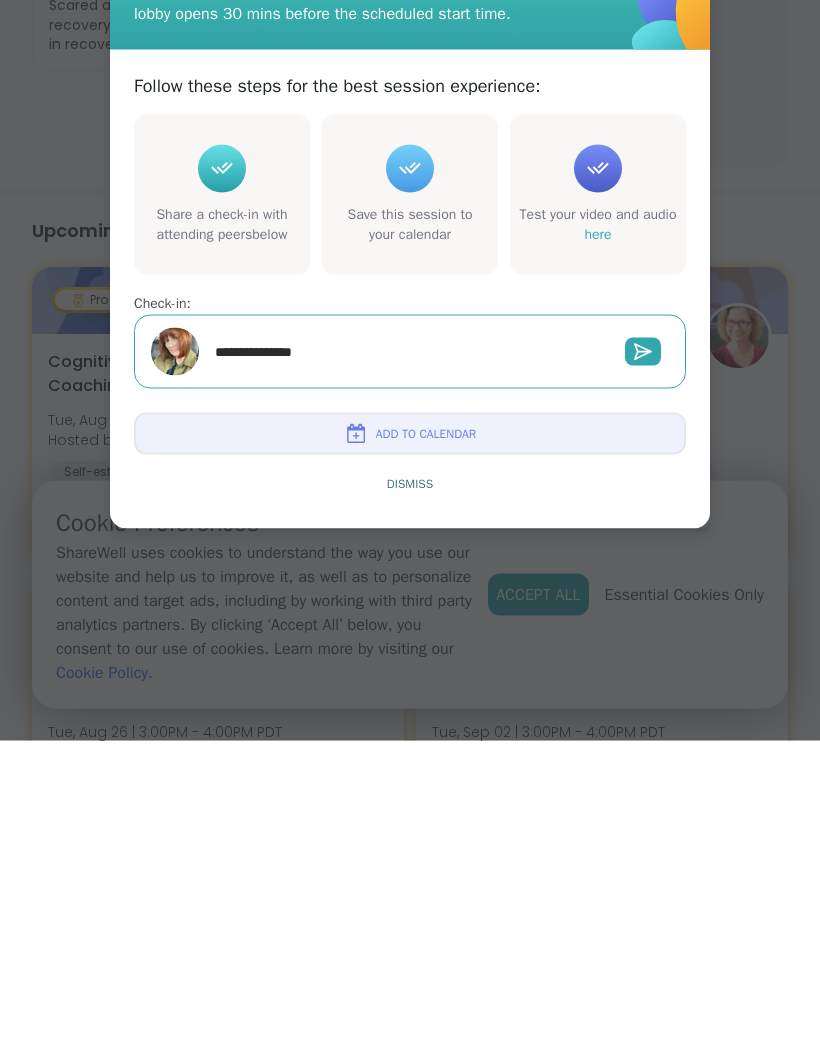 type on "*" 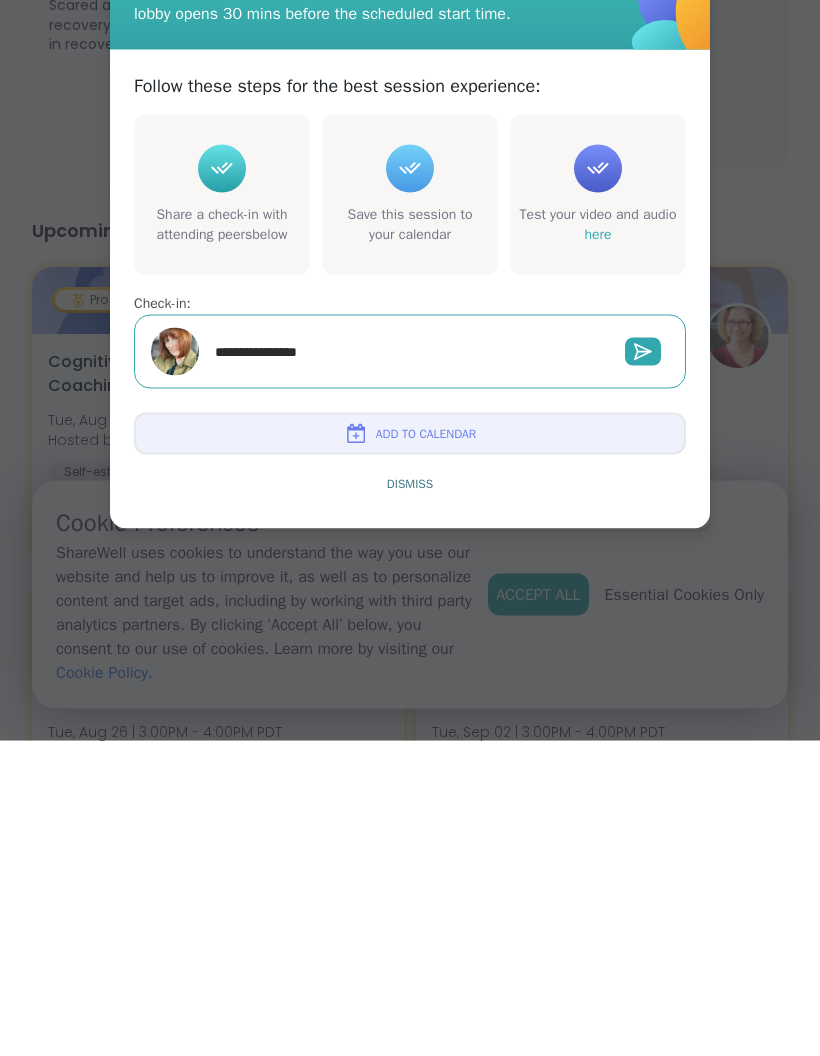type on "*" 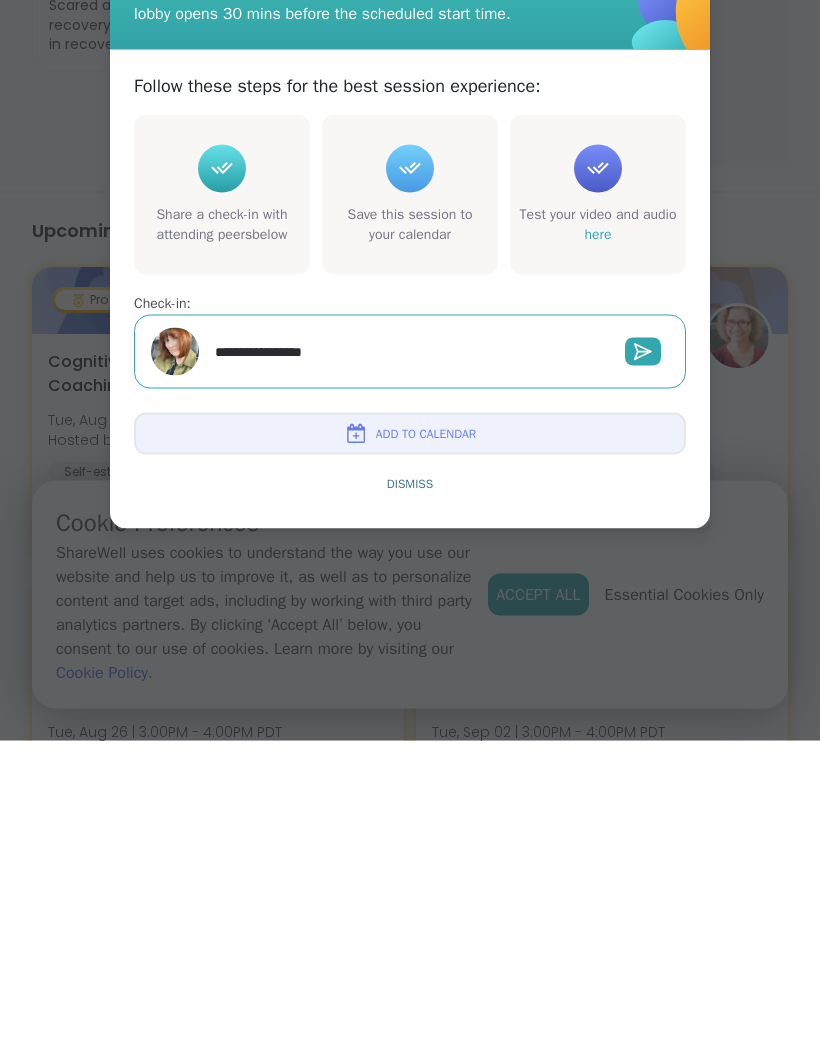 type on "*" 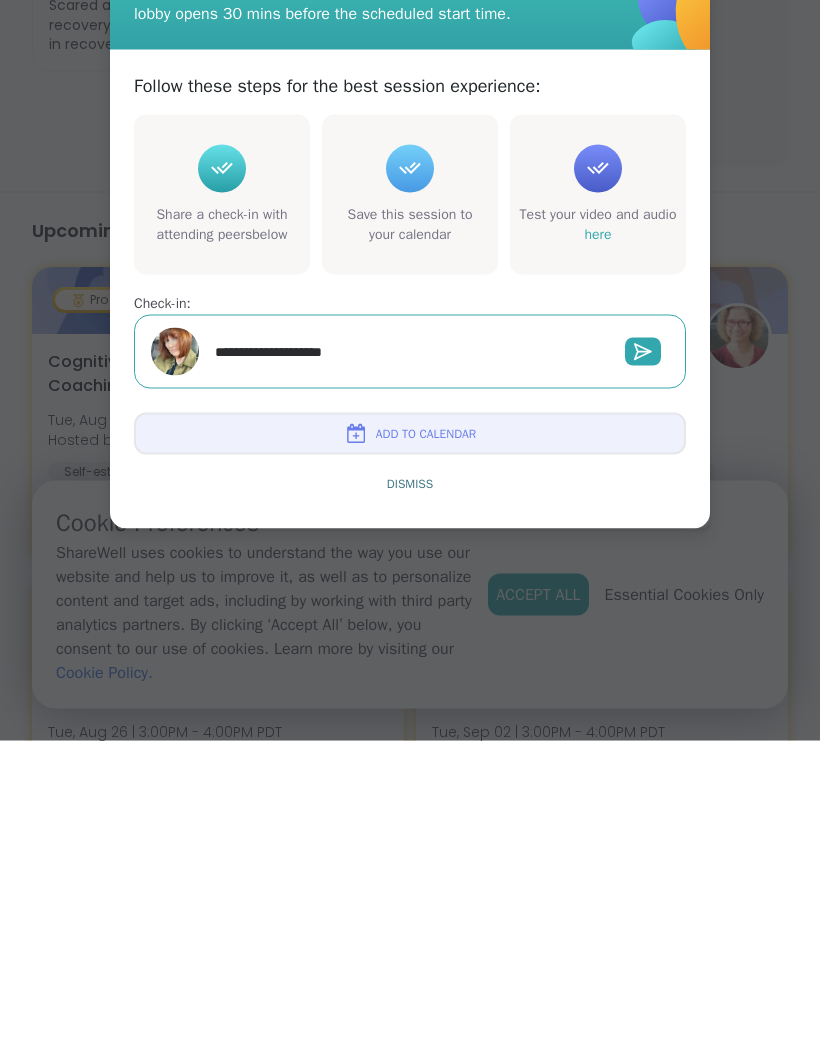 type on "*" 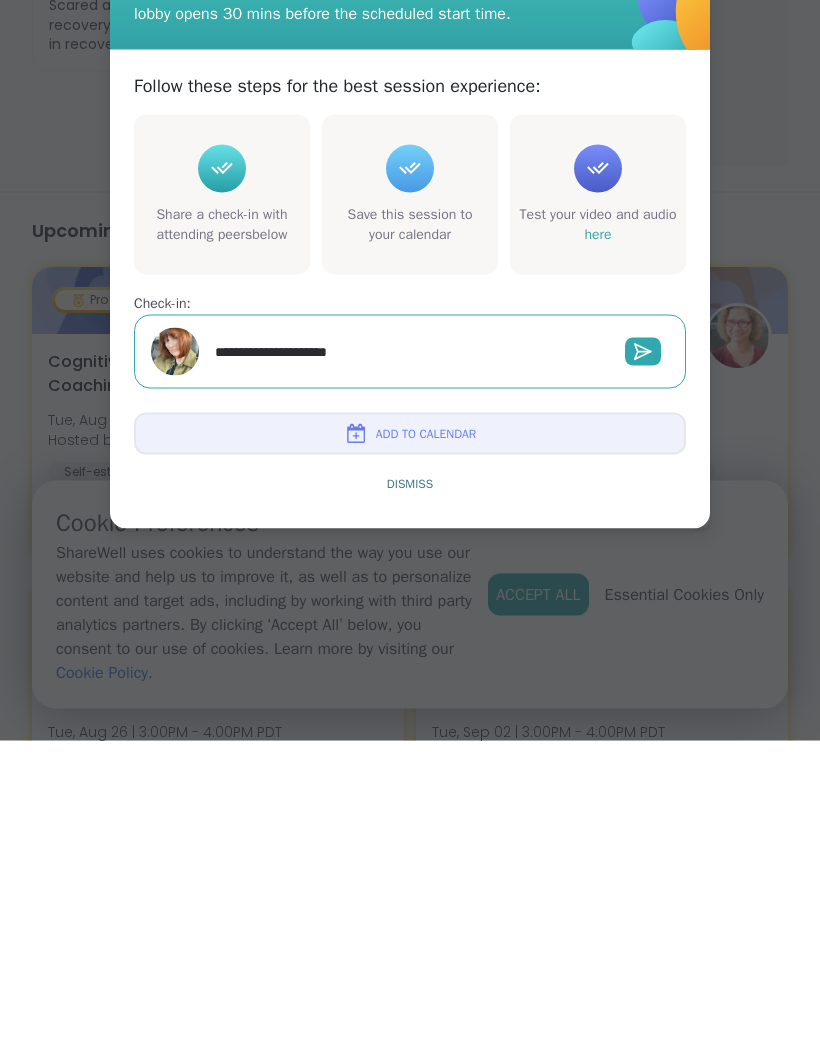 type on "*" 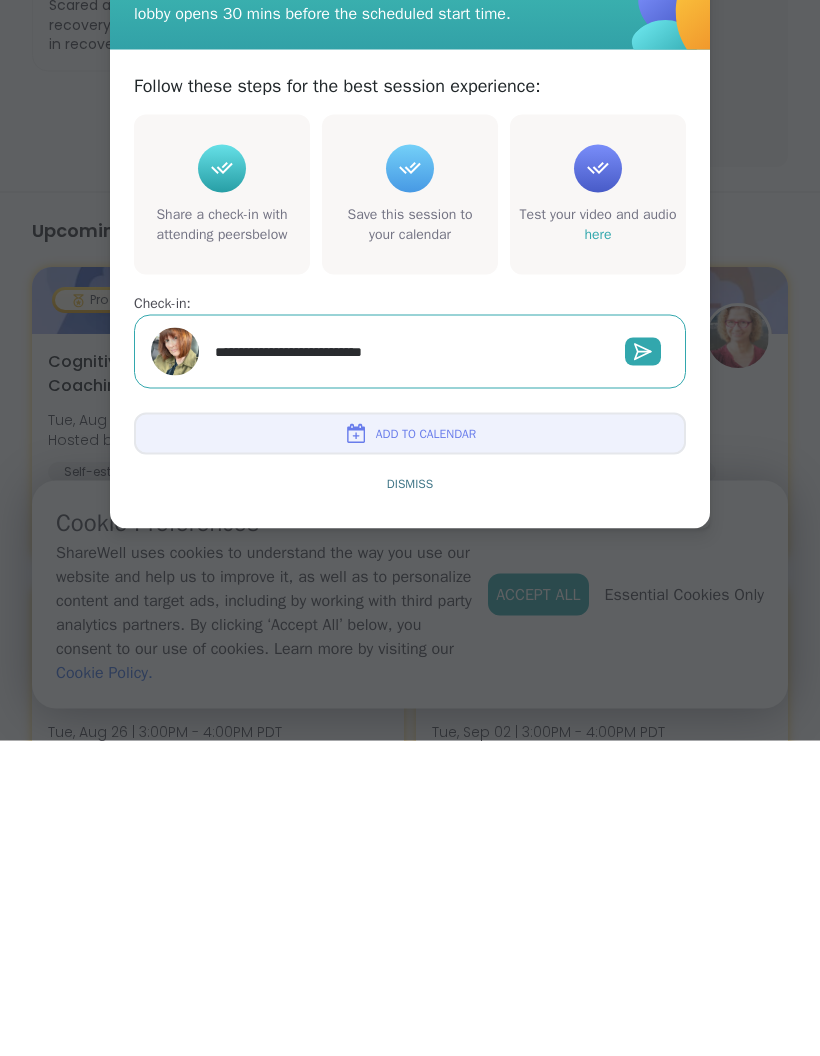 type on "*" 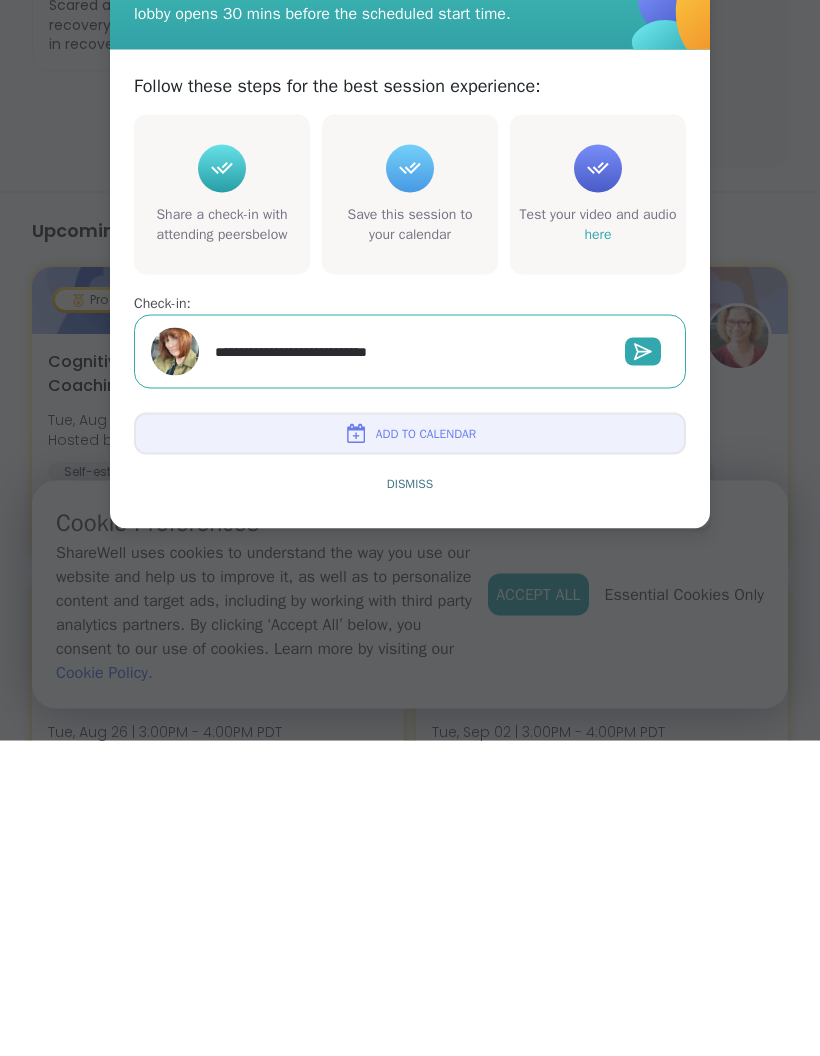 type on "*" 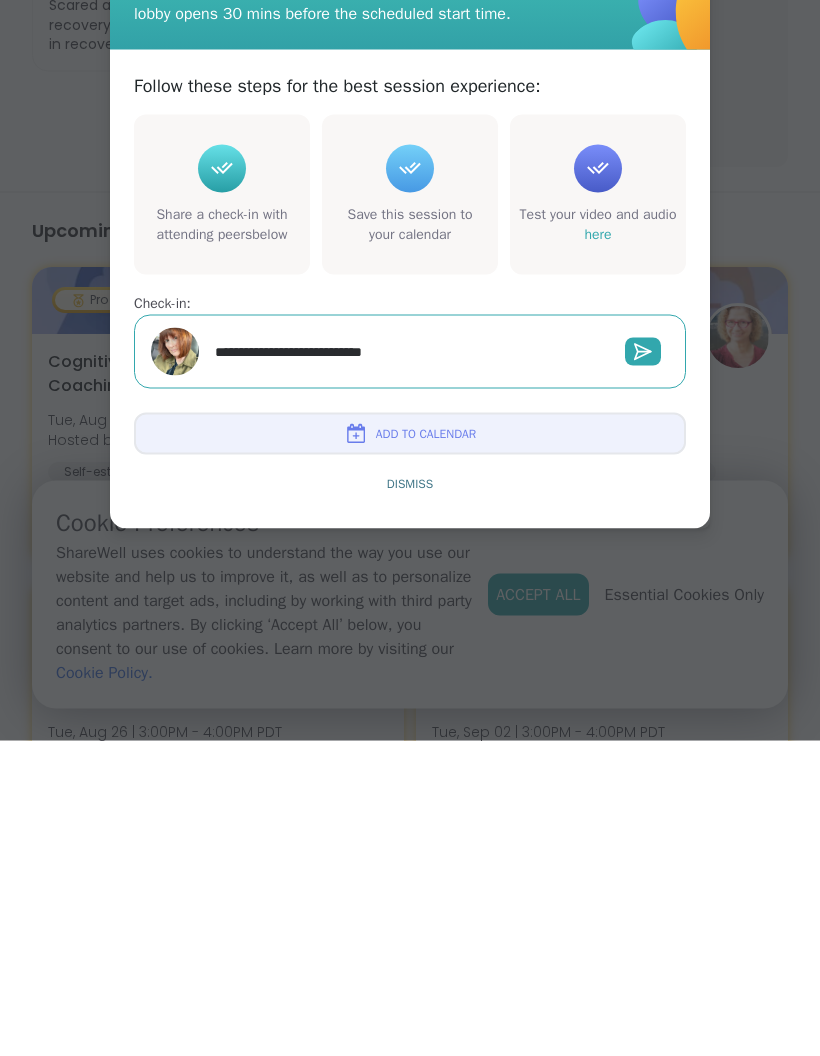 type on "*" 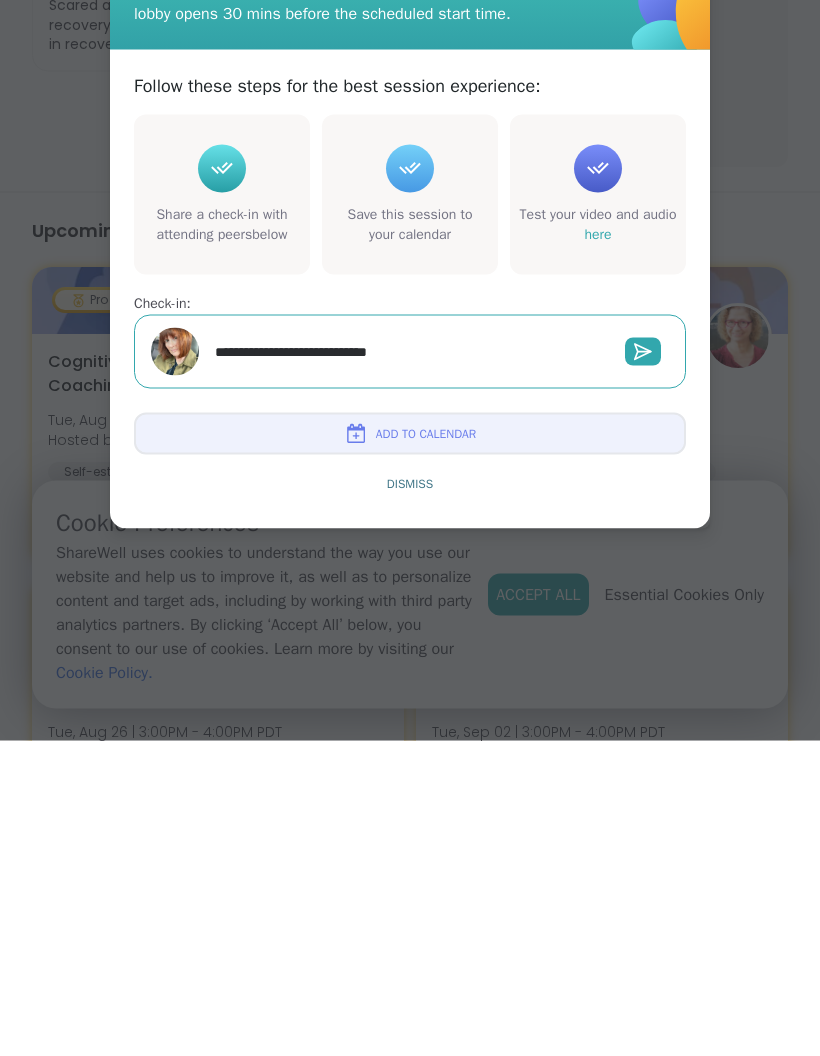 type on "**********" 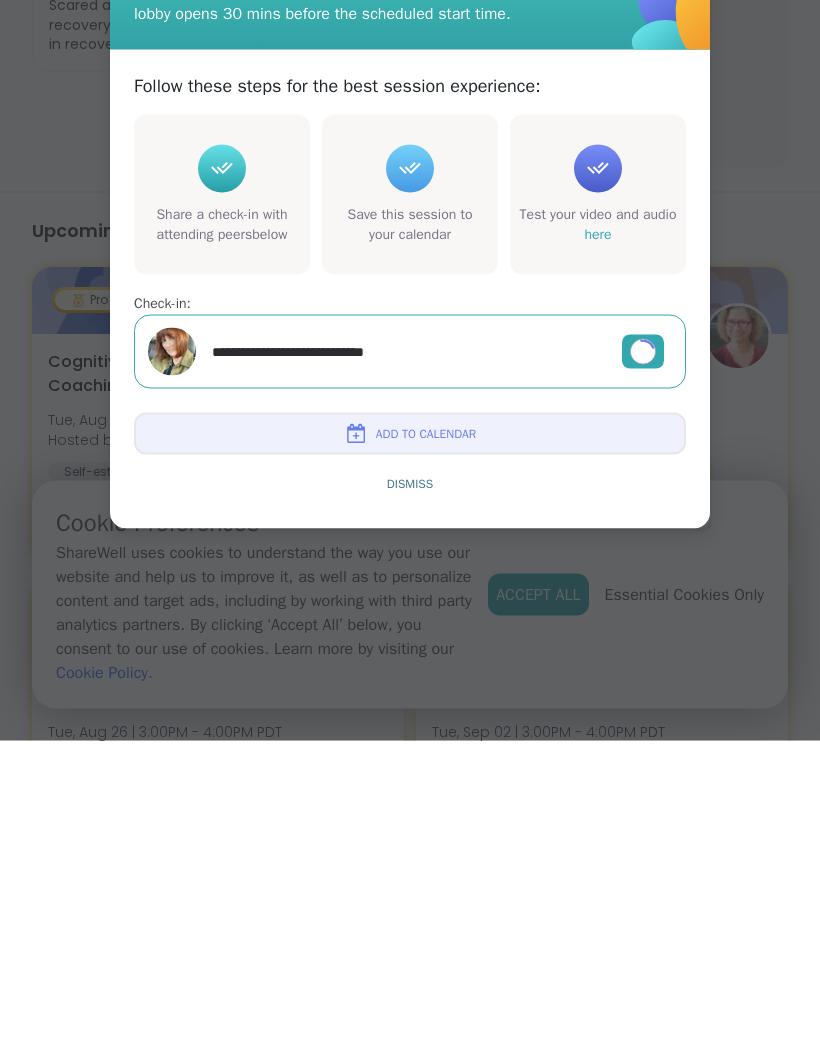 scroll, scrollTop: 971, scrollLeft: 0, axis: vertical 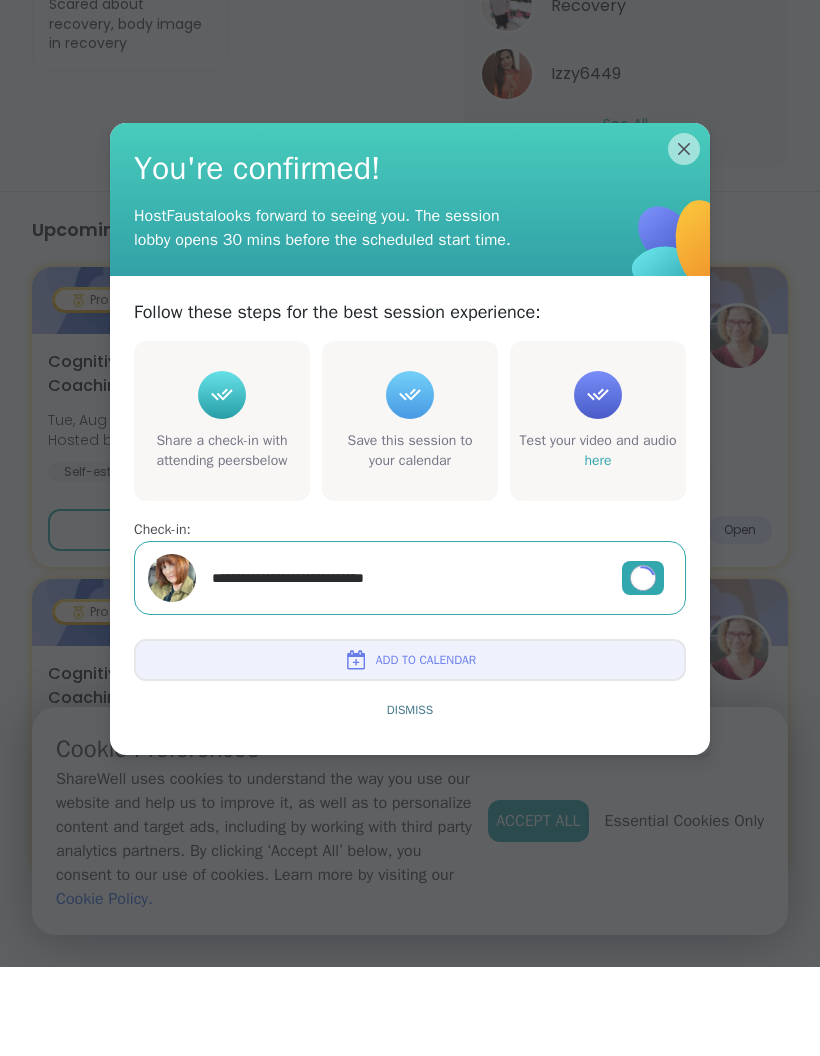 type on "*" 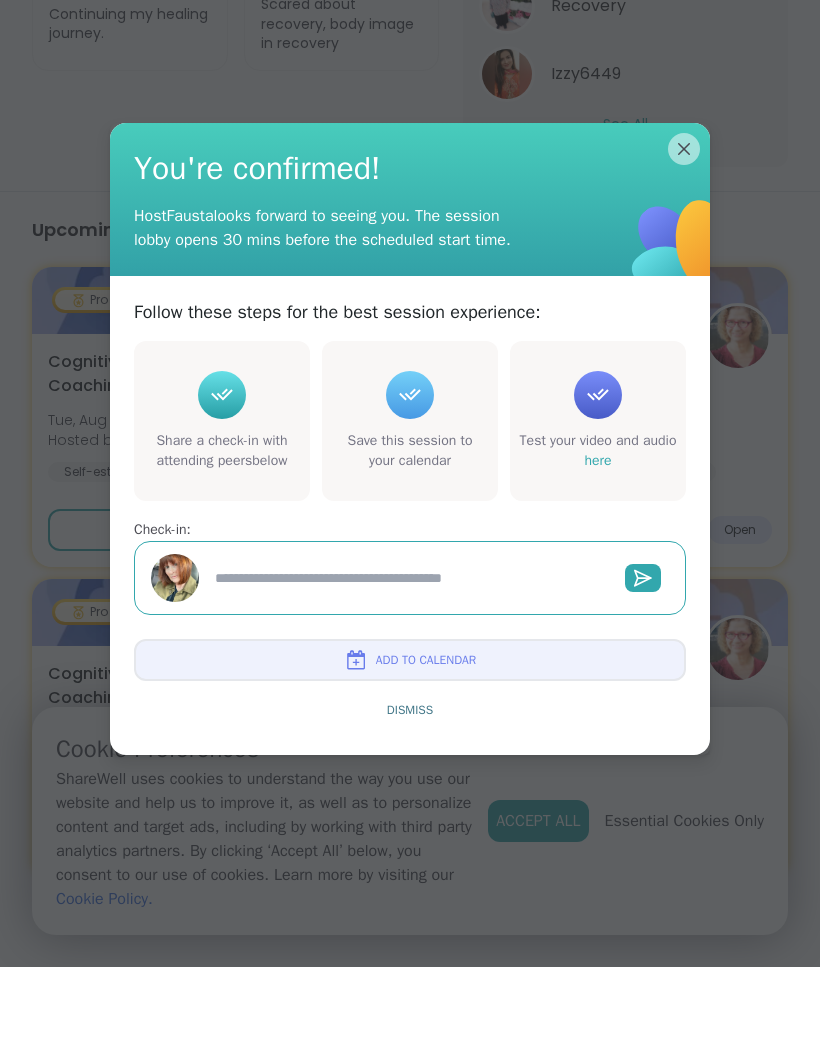 click on "Dismiss" at bounding box center (410, 799) 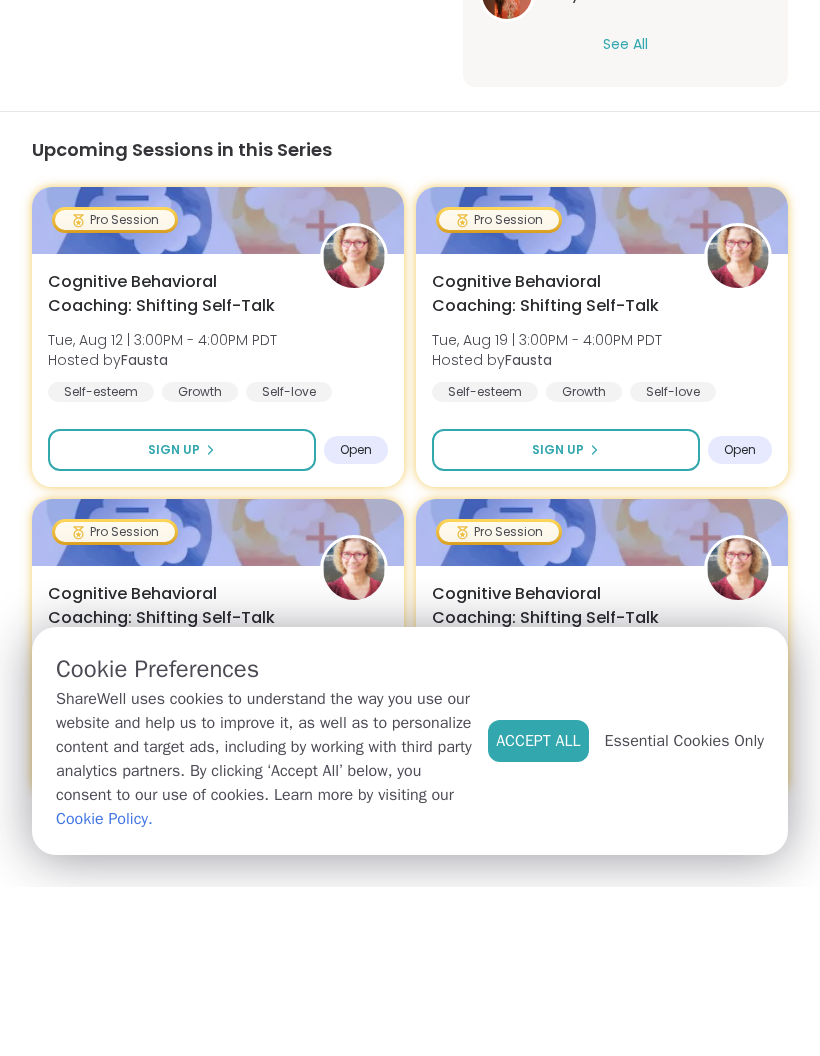 type on "*" 